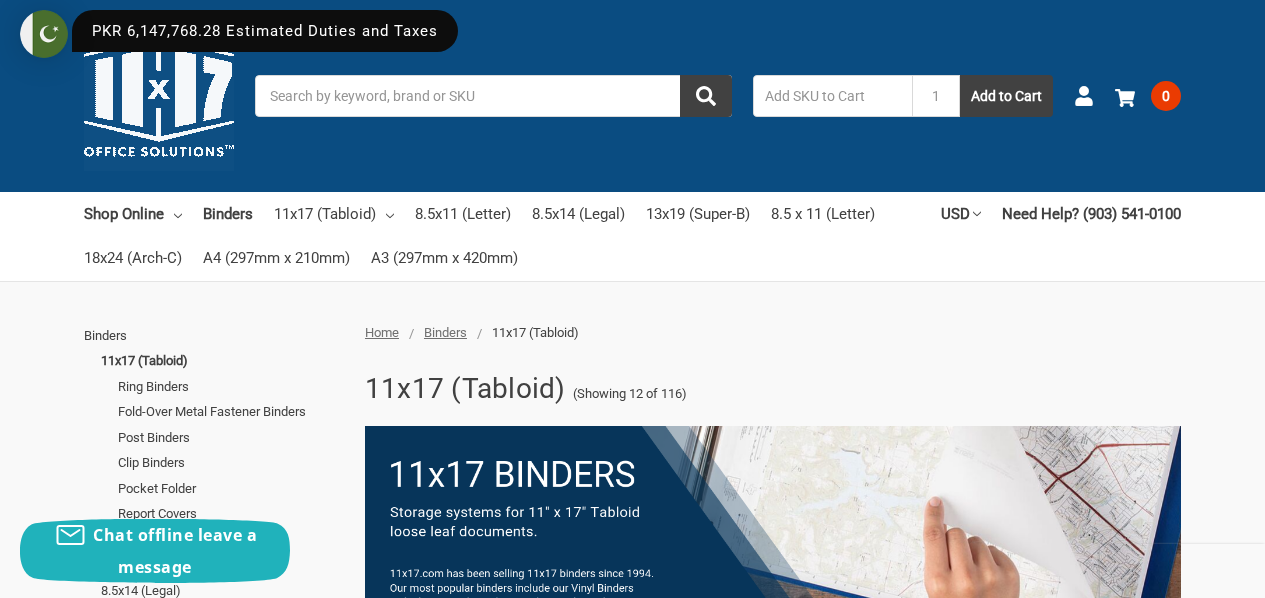 scroll, scrollTop: 5275, scrollLeft: 0, axis: vertical 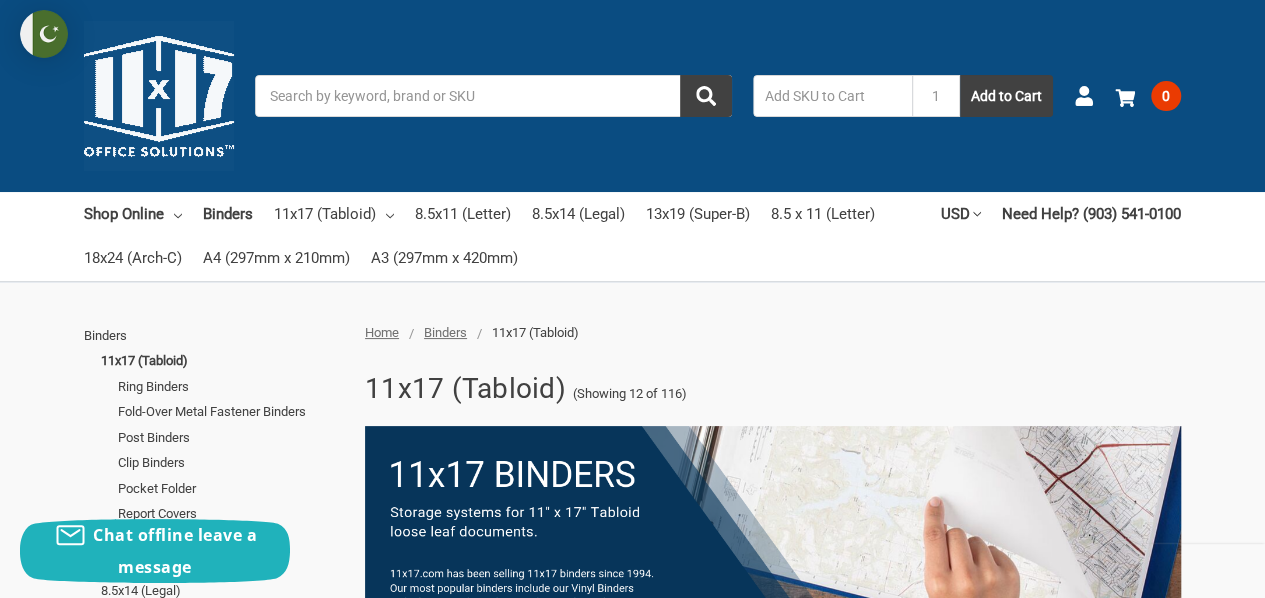 click at bounding box center [159, 96] 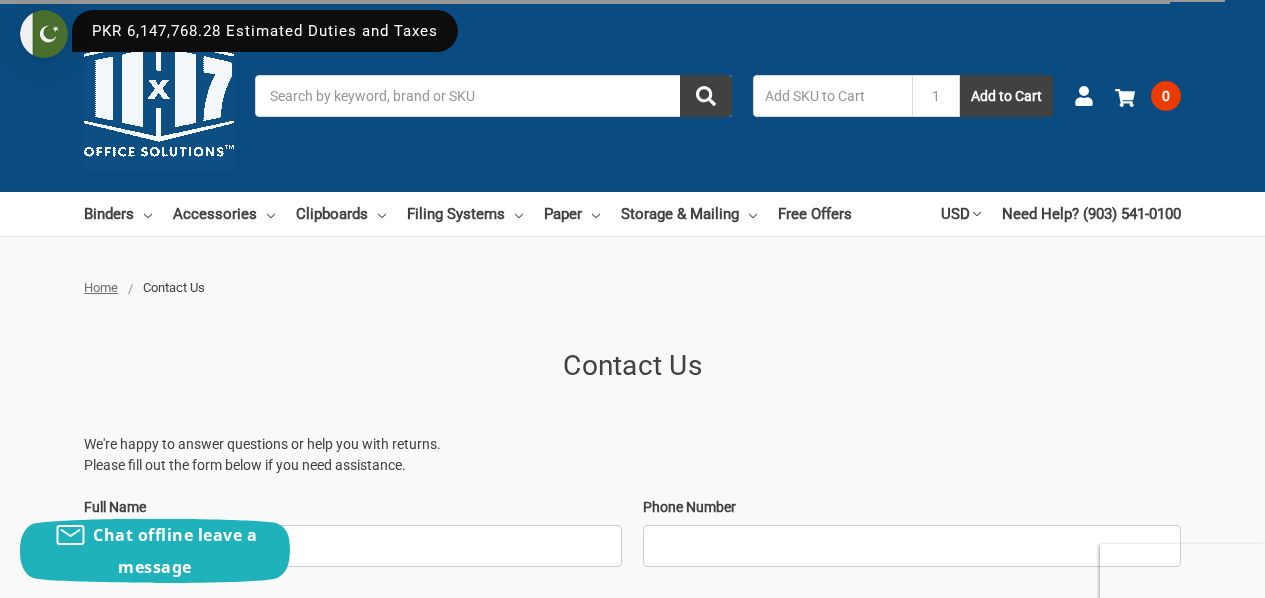scroll, scrollTop: 0, scrollLeft: 0, axis: both 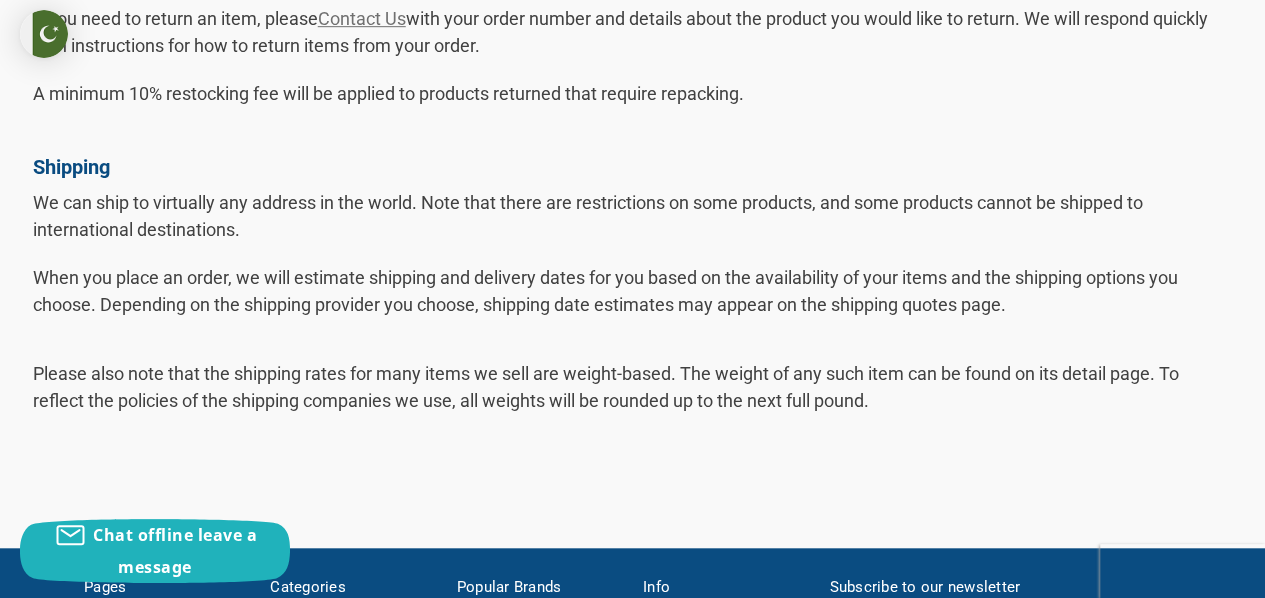 click on "We can ship to virtually any address in the world. Note that there are restrictions on some products, and some products cannot be shipped to international destinations." at bounding box center (633, 216) 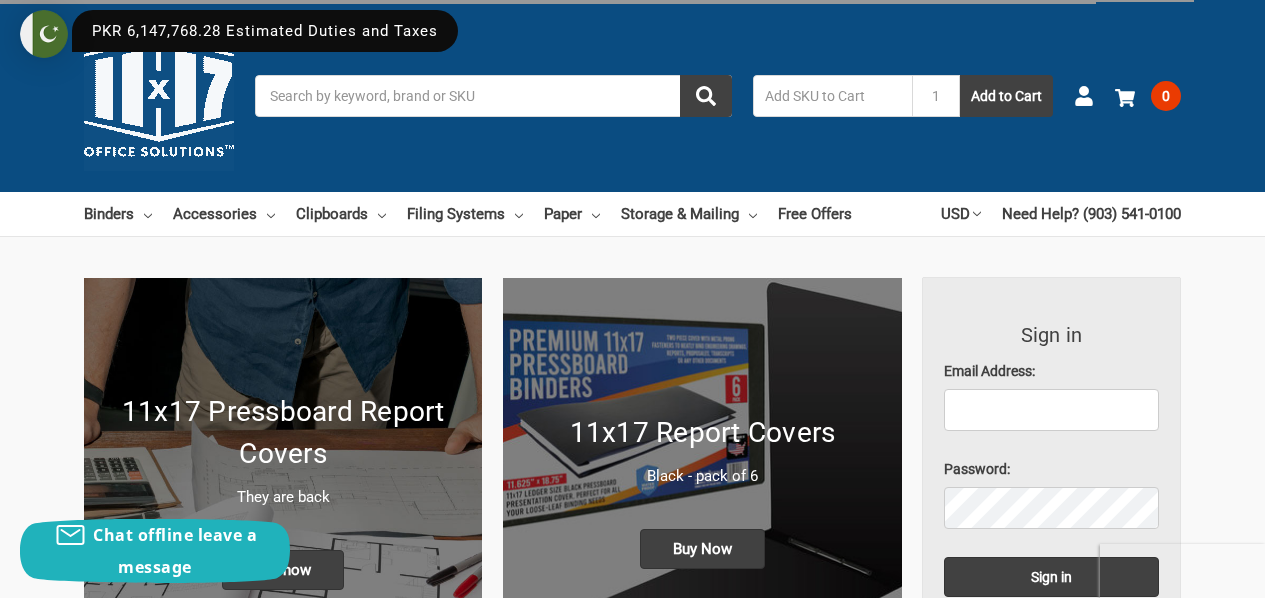 scroll, scrollTop: 0, scrollLeft: 0, axis: both 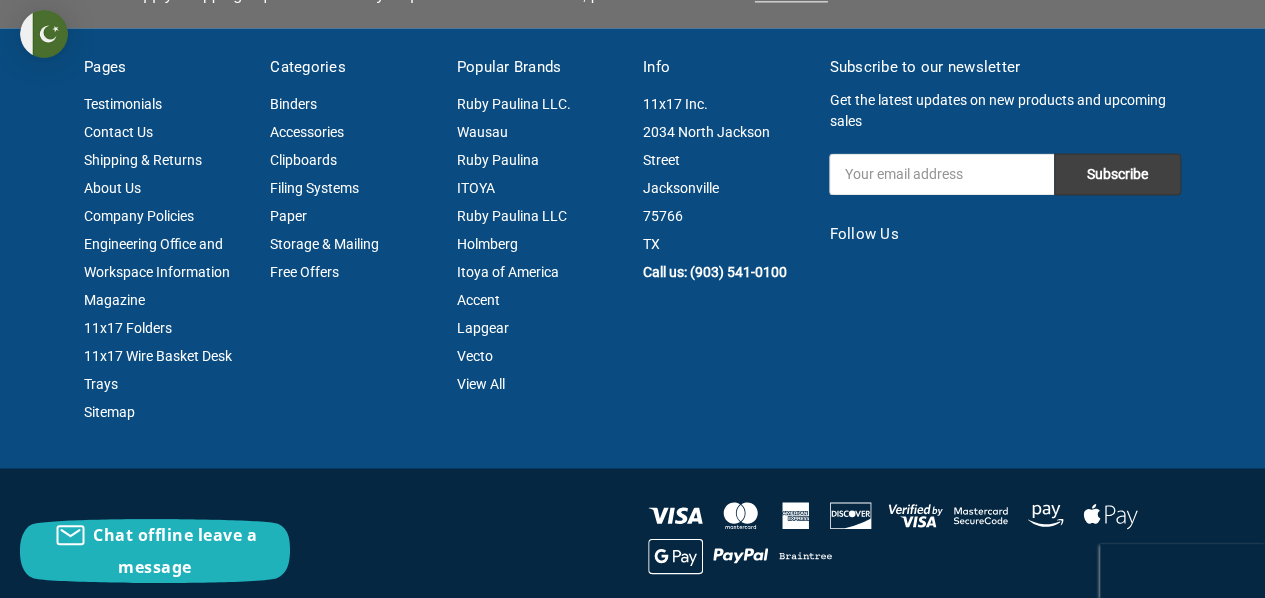 click on "Company Policies" at bounding box center (166, 216) 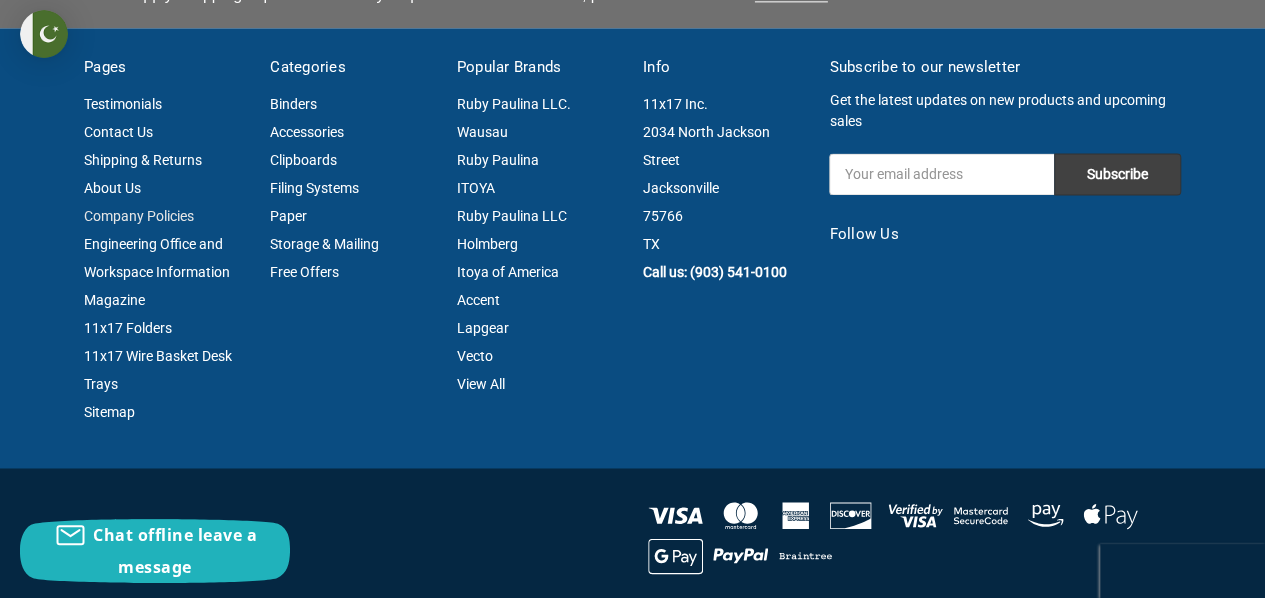 click on "Company Policies" at bounding box center (139, 216) 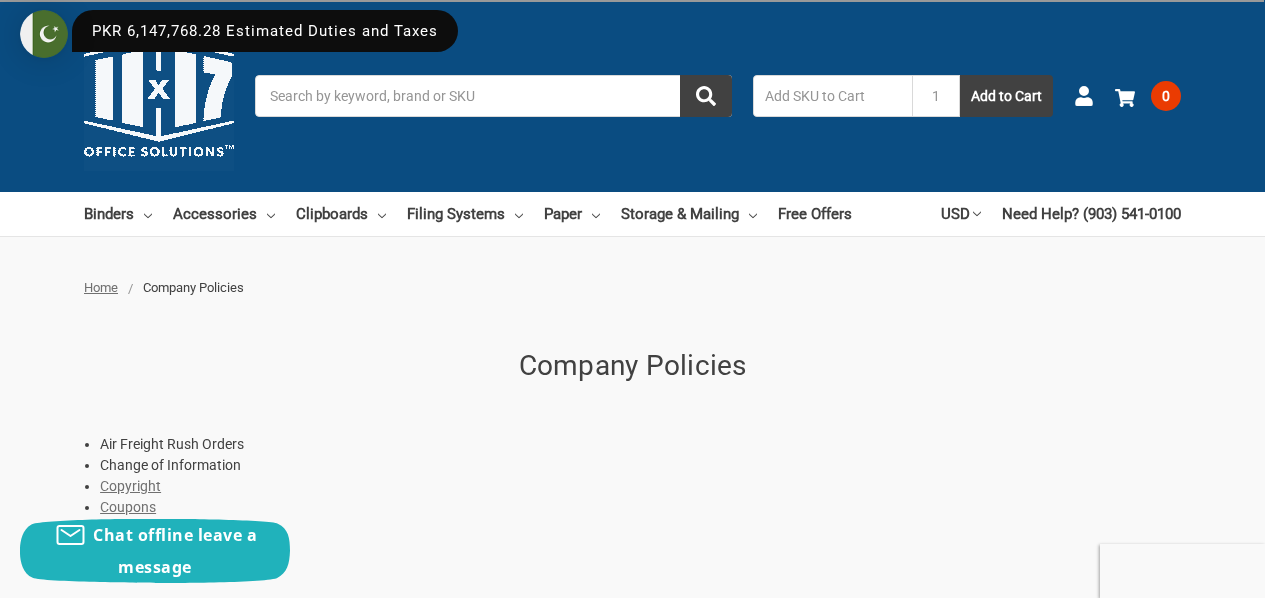 scroll, scrollTop: 570, scrollLeft: 0, axis: vertical 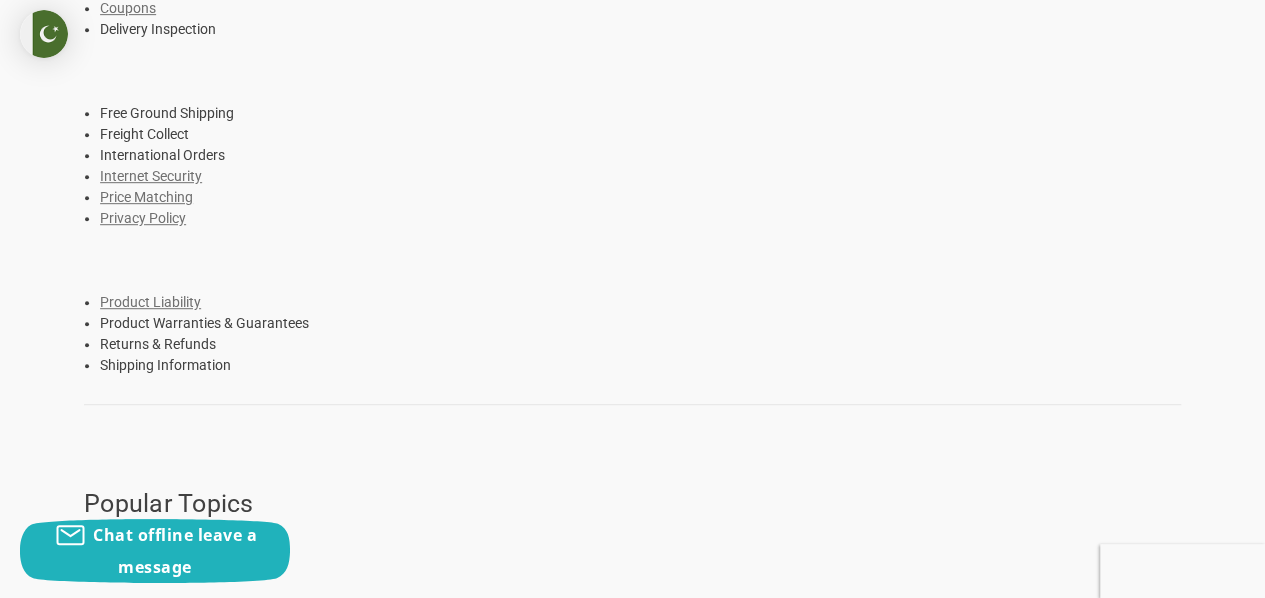 click on "Product Liability" at bounding box center (150, 302) 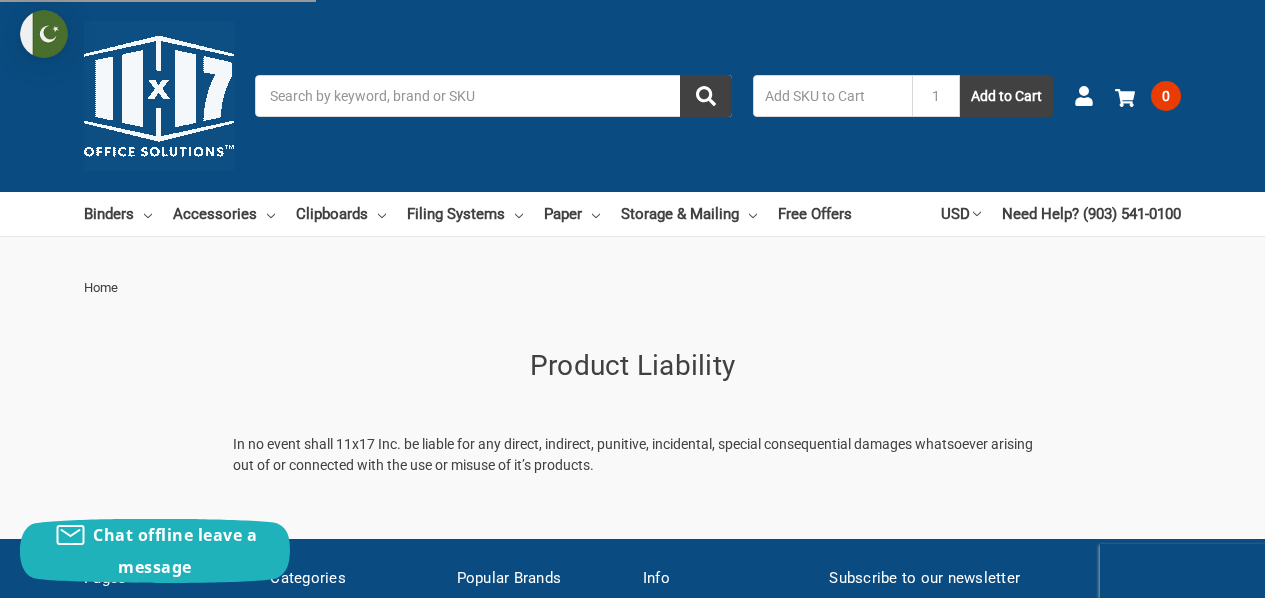 scroll, scrollTop: 218, scrollLeft: 0, axis: vertical 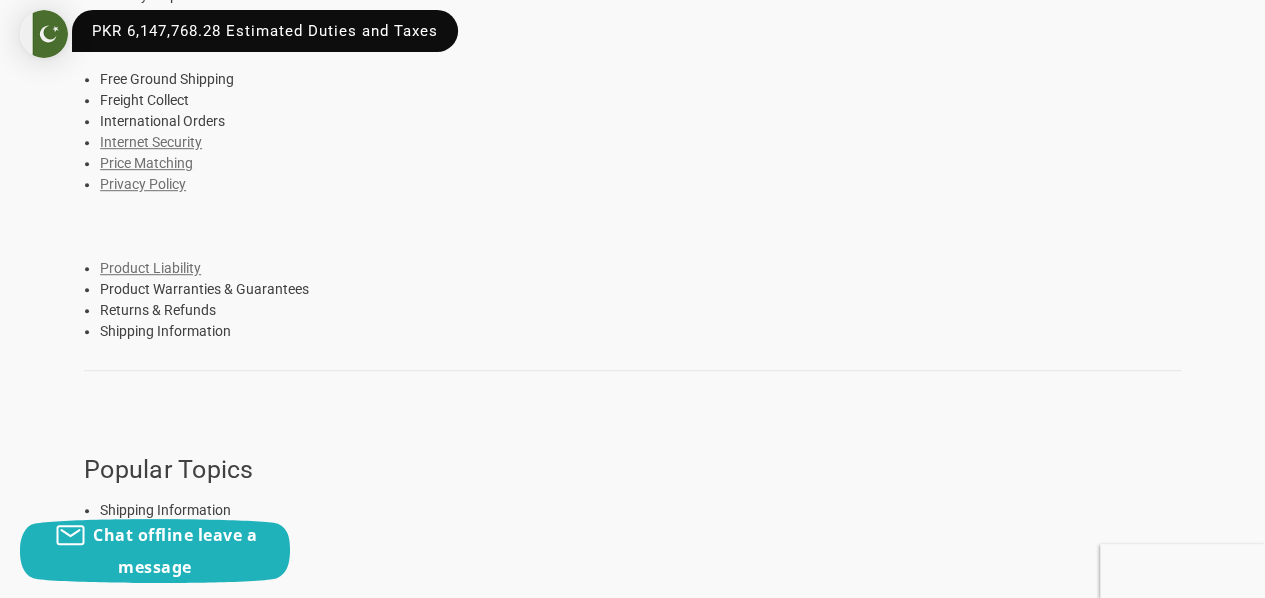click on "Privacy Policy" at bounding box center (143, 184) 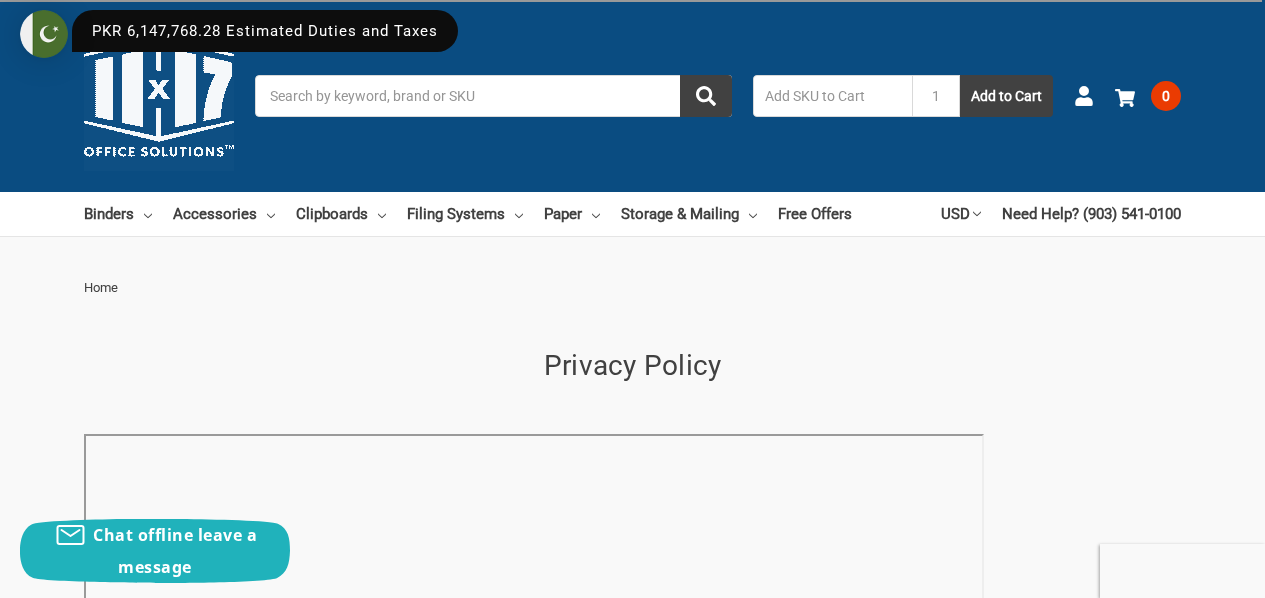 scroll, scrollTop: 504, scrollLeft: 0, axis: vertical 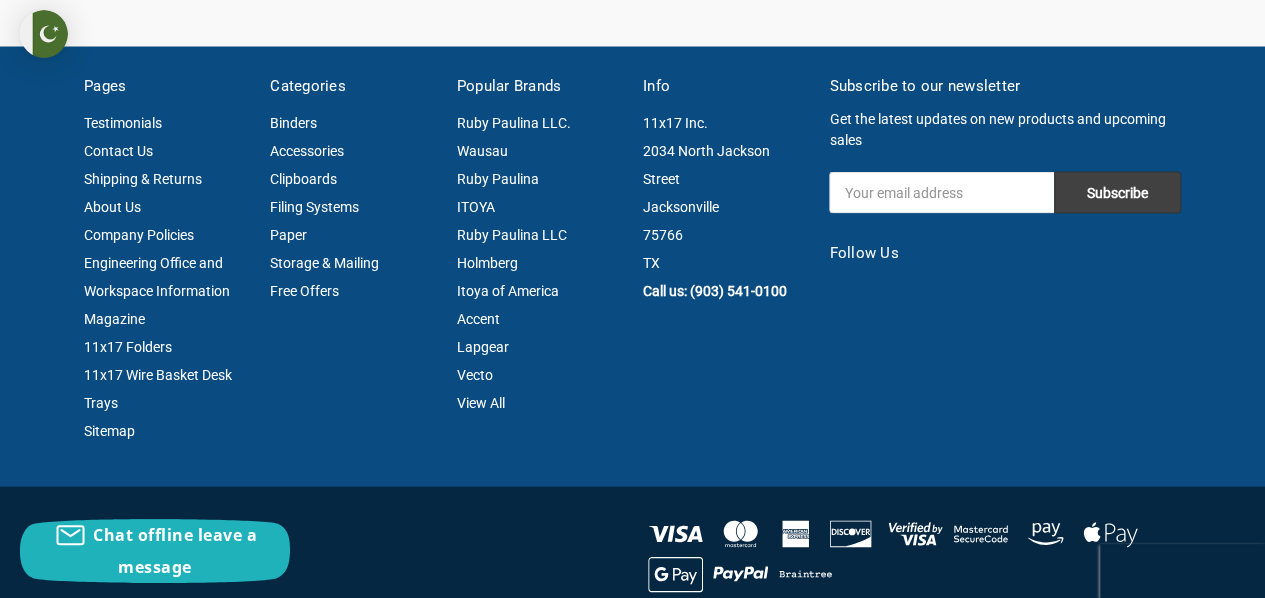 click on "Popular Brands
[FIRST] [LAST] LLC.
[CITY]
[FIRST] [LAST]
ITOYA
[FIRST] [LAST] LLC
[LAST]
Itoya of America
Accent
Lapgear
Vecto
View All" at bounding box center (539, 258) 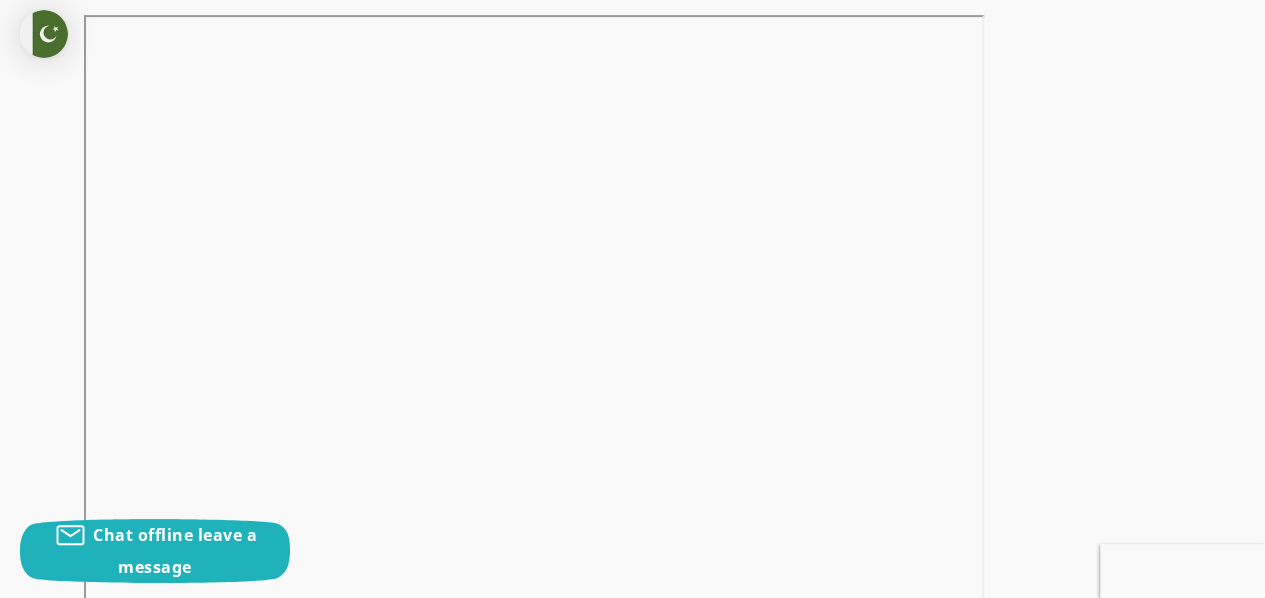 scroll, scrollTop: 418, scrollLeft: 0, axis: vertical 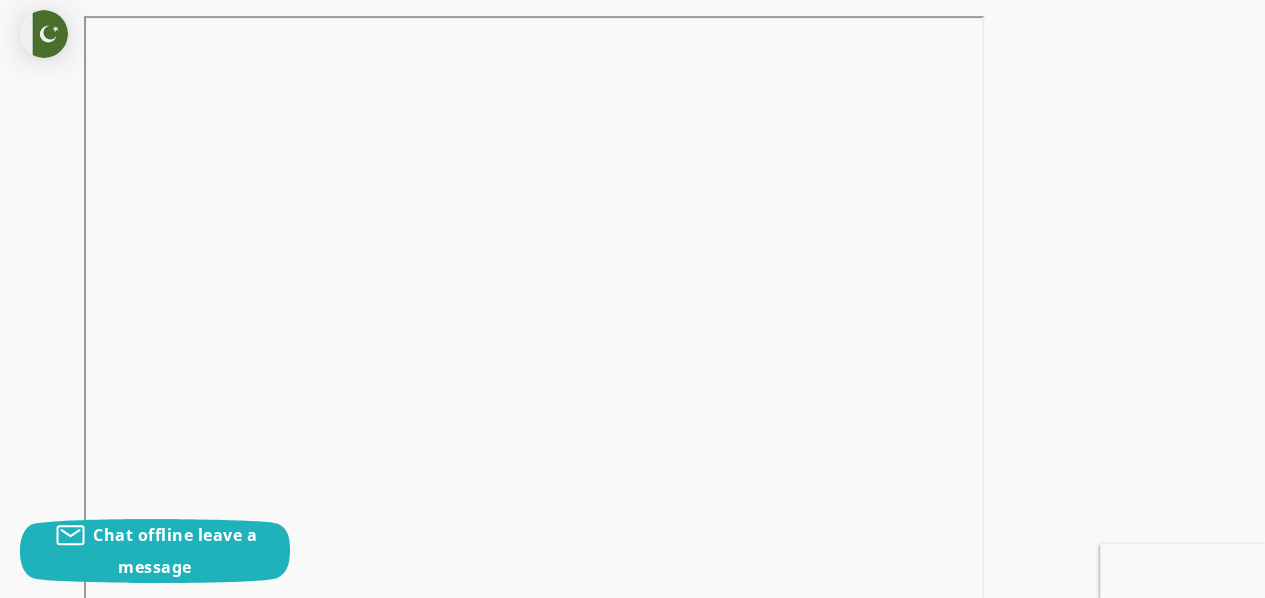 drag, startPoint x: 629, startPoint y: 393, endPoint x: 1237, endPoint y: 161, distance: 650.7596 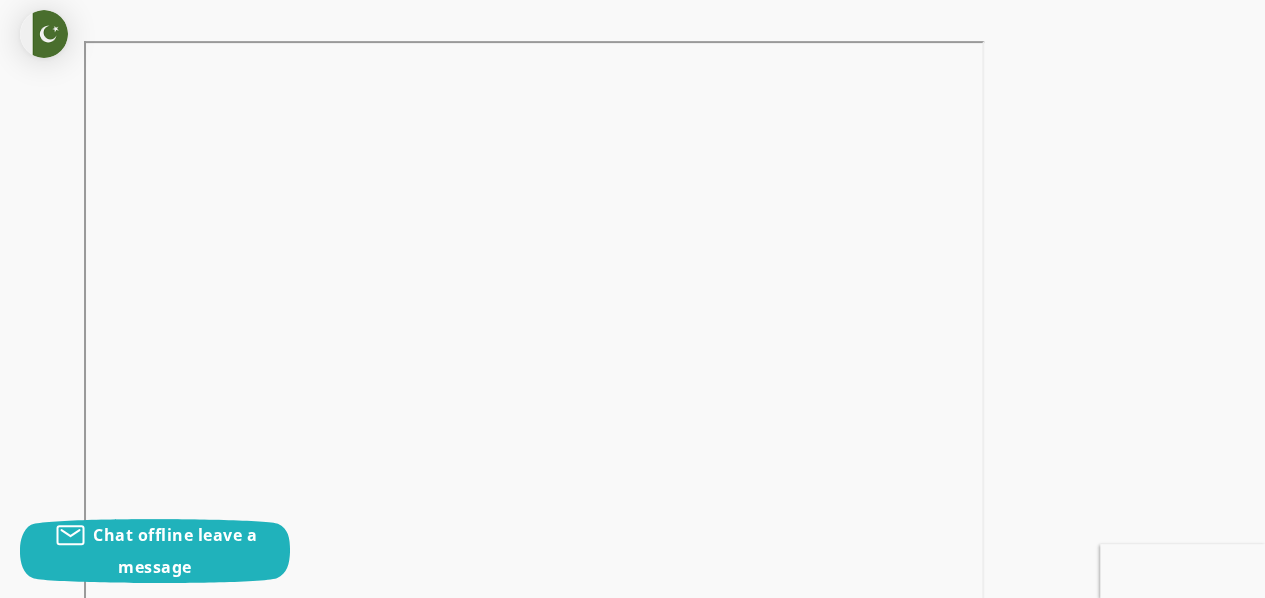 scroll, scrollTop: 0, scrollLeft: 0, axis: both 